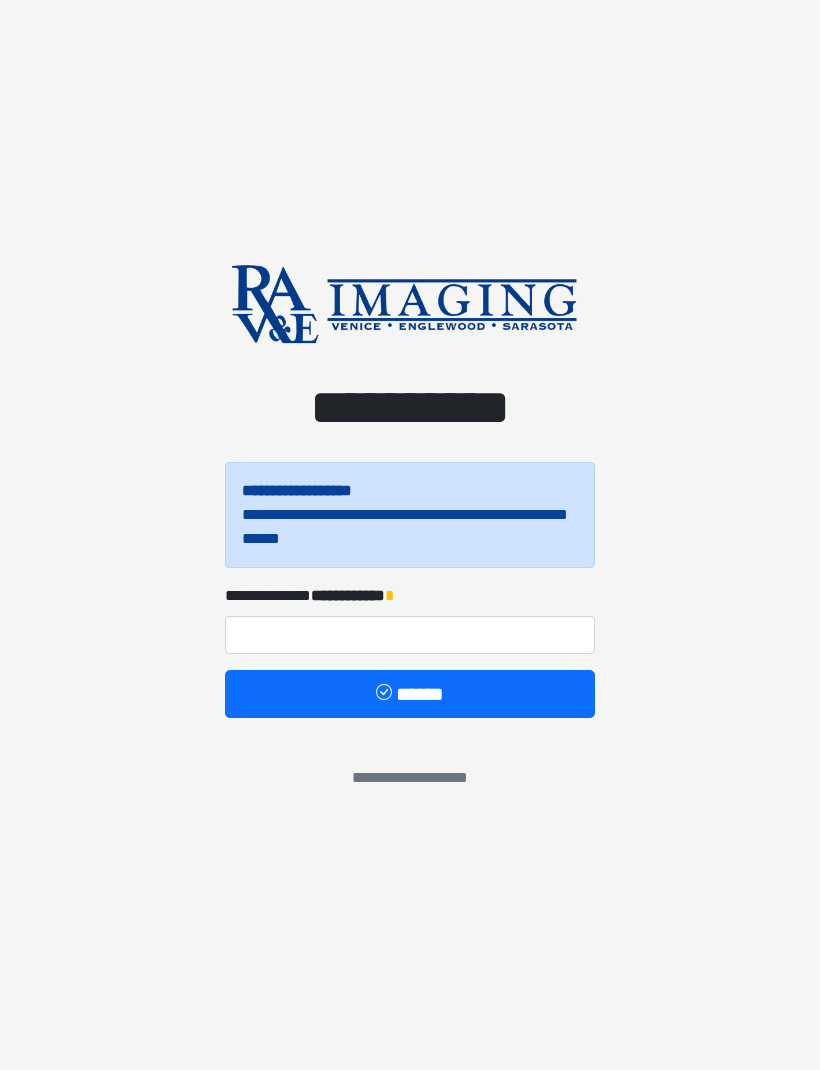 scroll, scrollTop: 0, scrollLeft: 0, axis: both 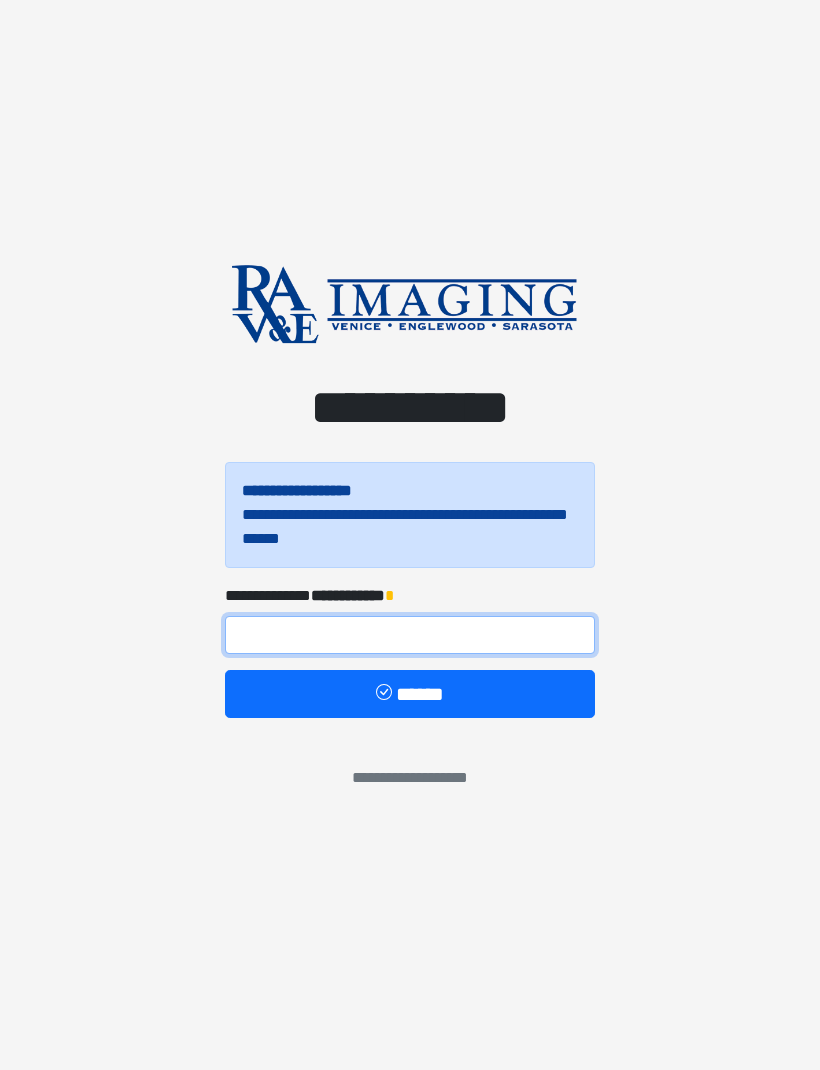click at bounding box center (410, 635) 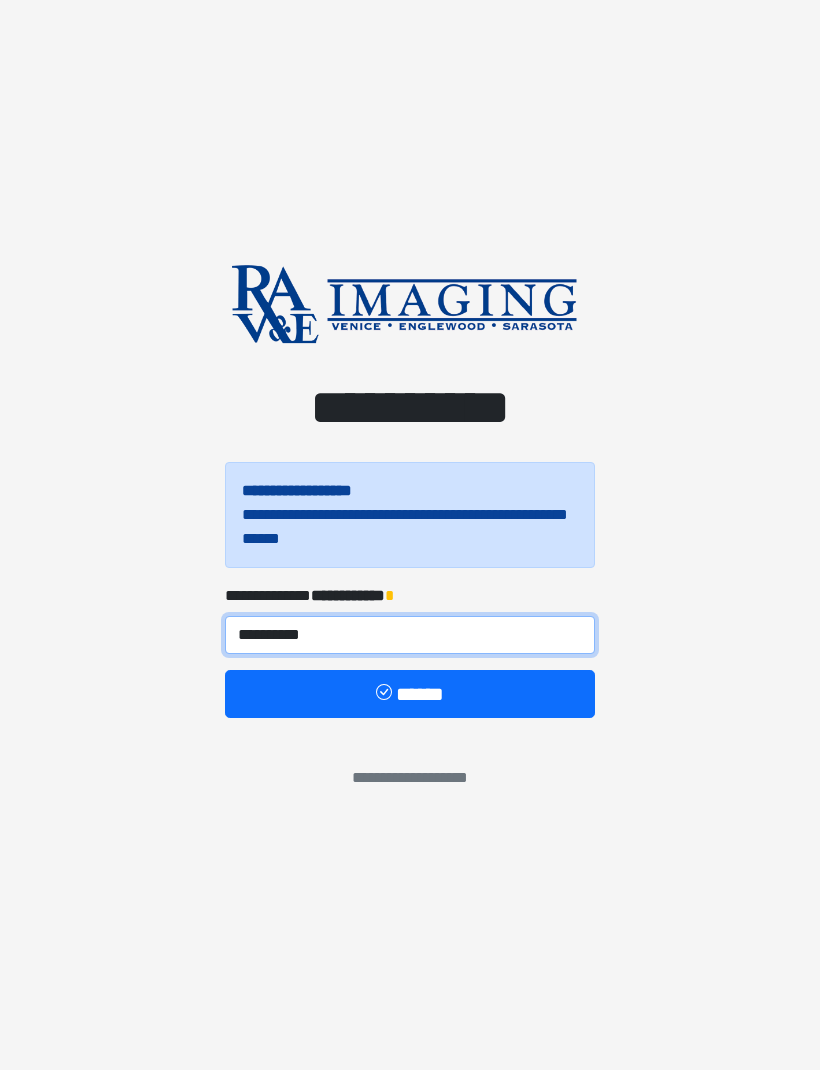 type on "**********" 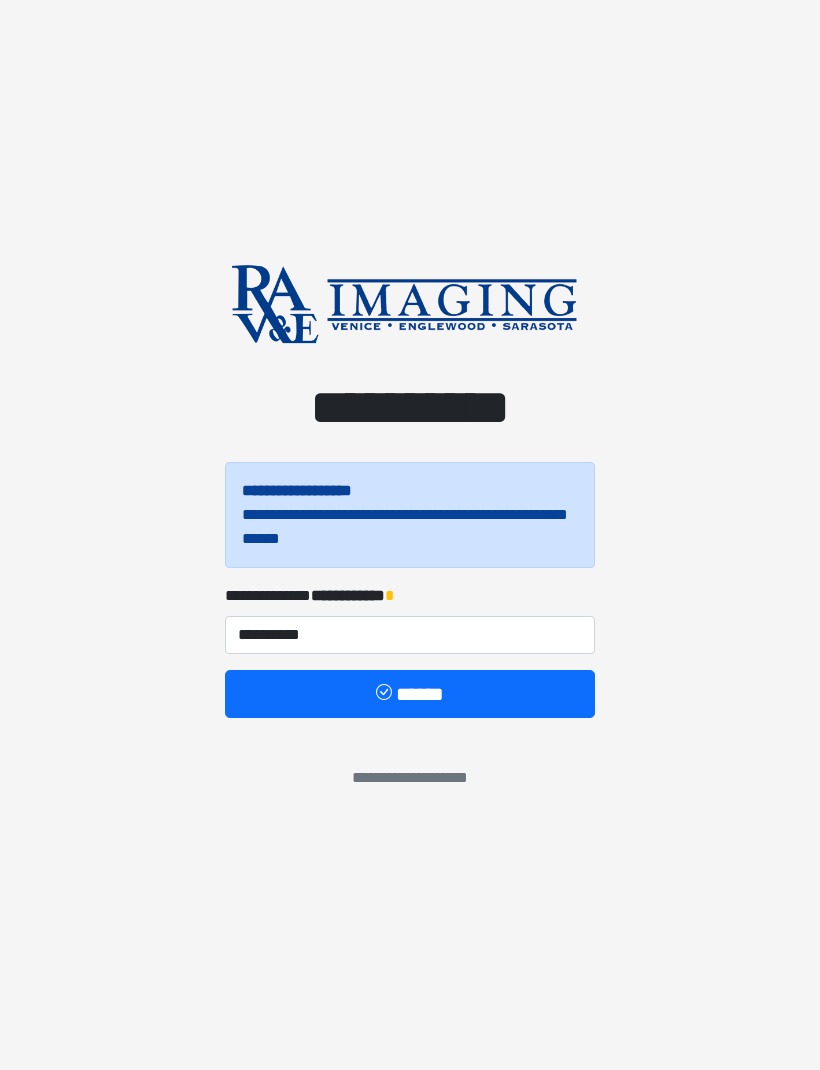 click on "******" at bounding box center [410, 694] 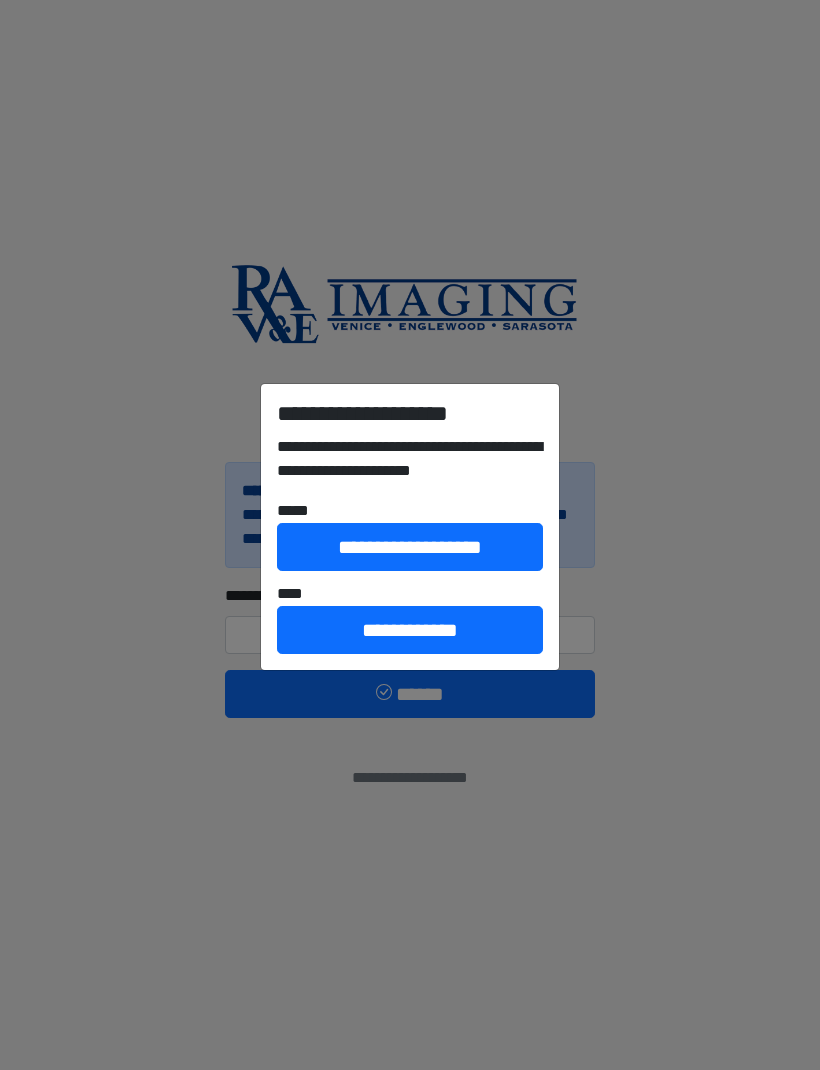 click on "**********" at bounding box center [410, 535] 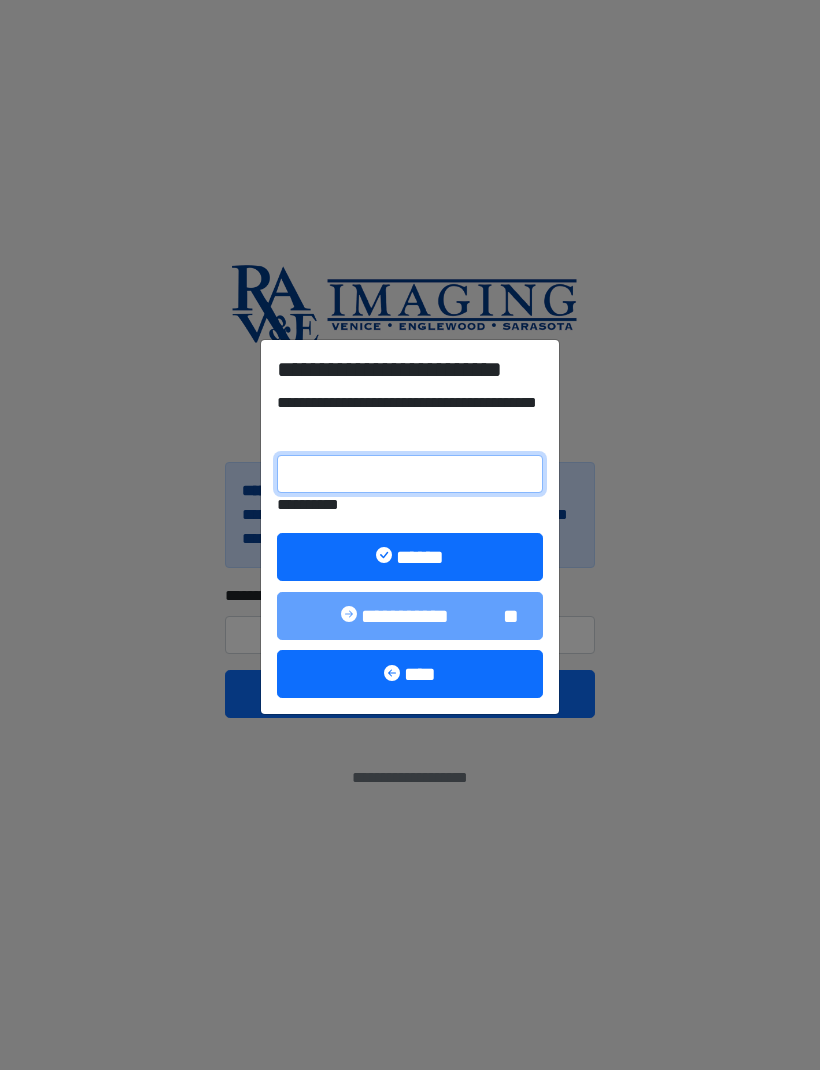 click on "**********" at bounding box center (410, 474) 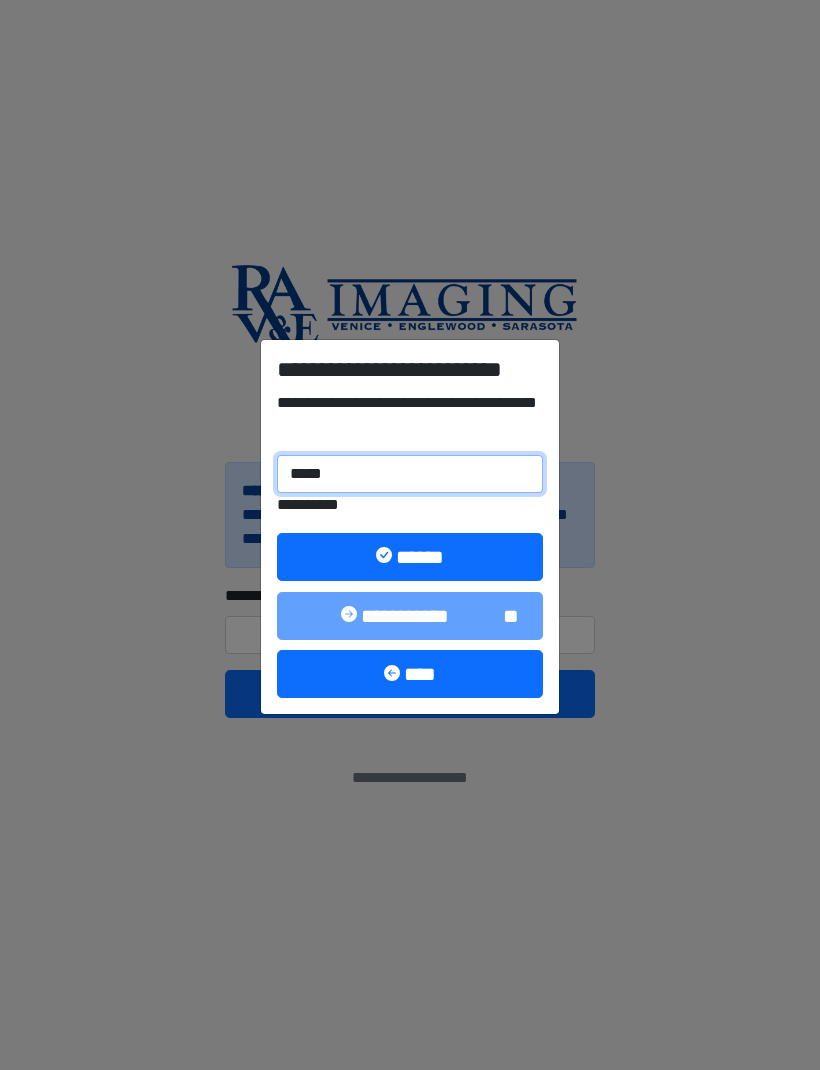 type on "******" 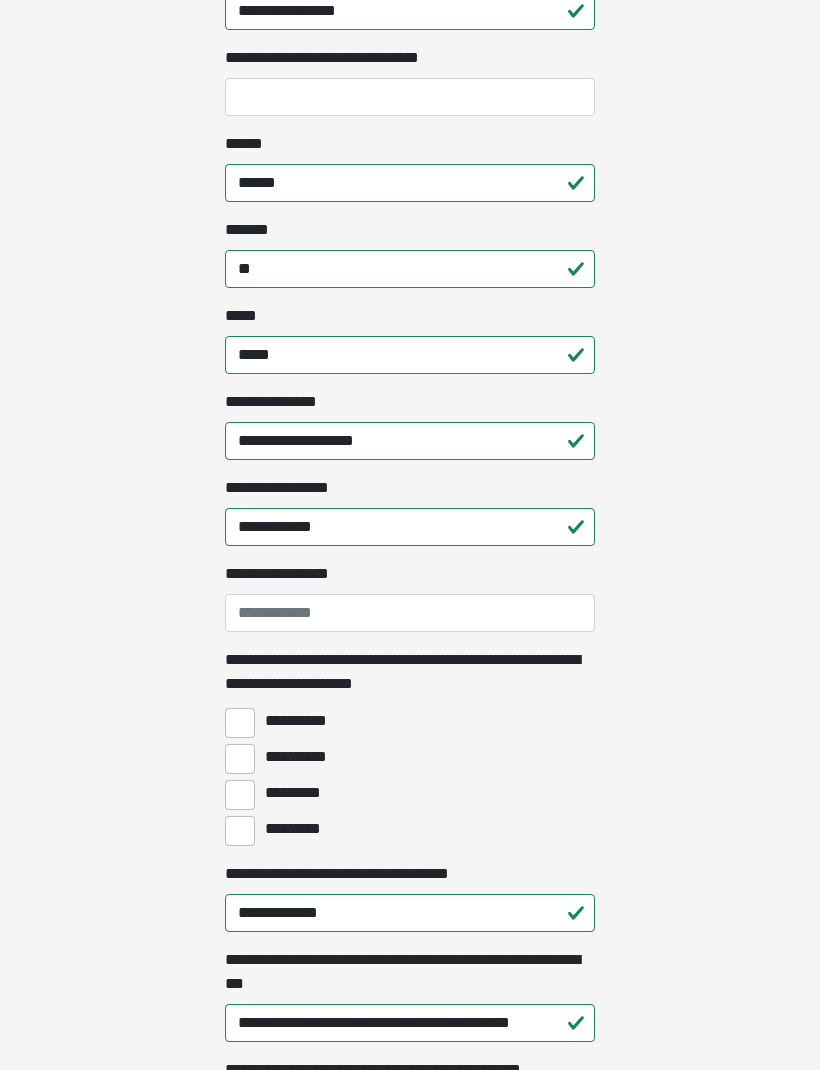scroll, scrollTop: 971, scrollLeft: 0, axis: vertical 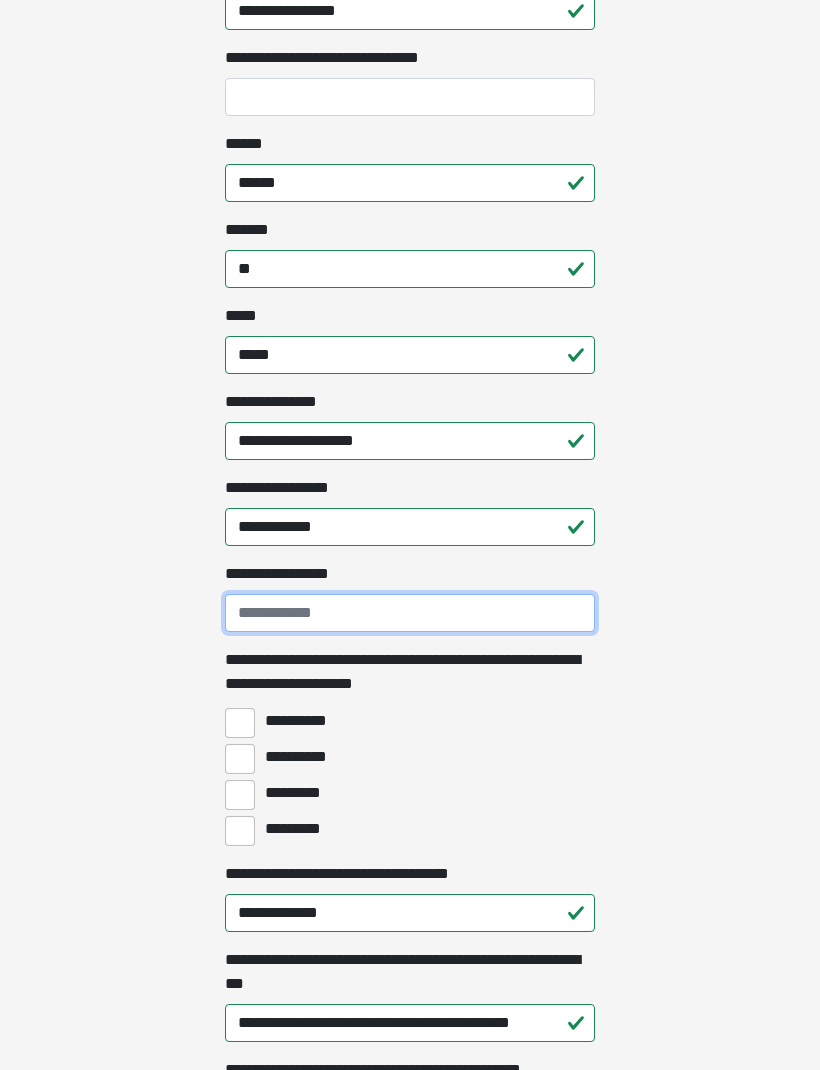 click on "**********" at bounding box center [410, 613] 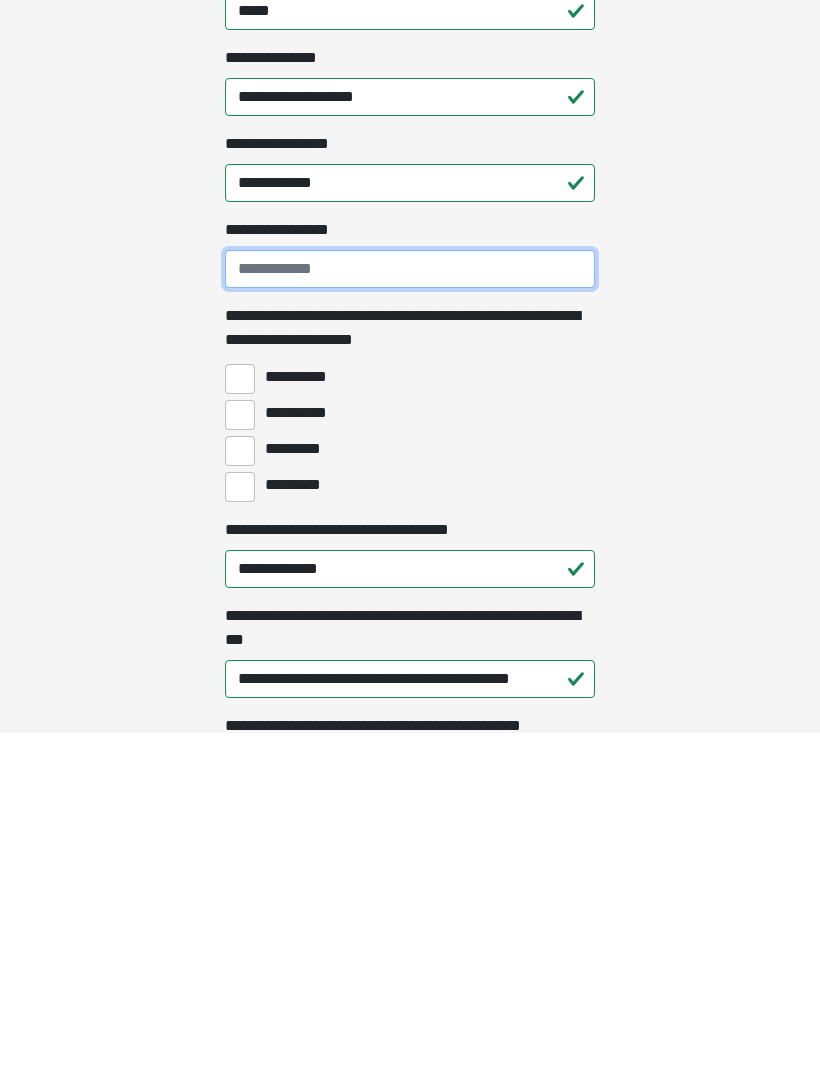 scroll, scrollTop: 1138, scrollLeft: 0, axis: vertical 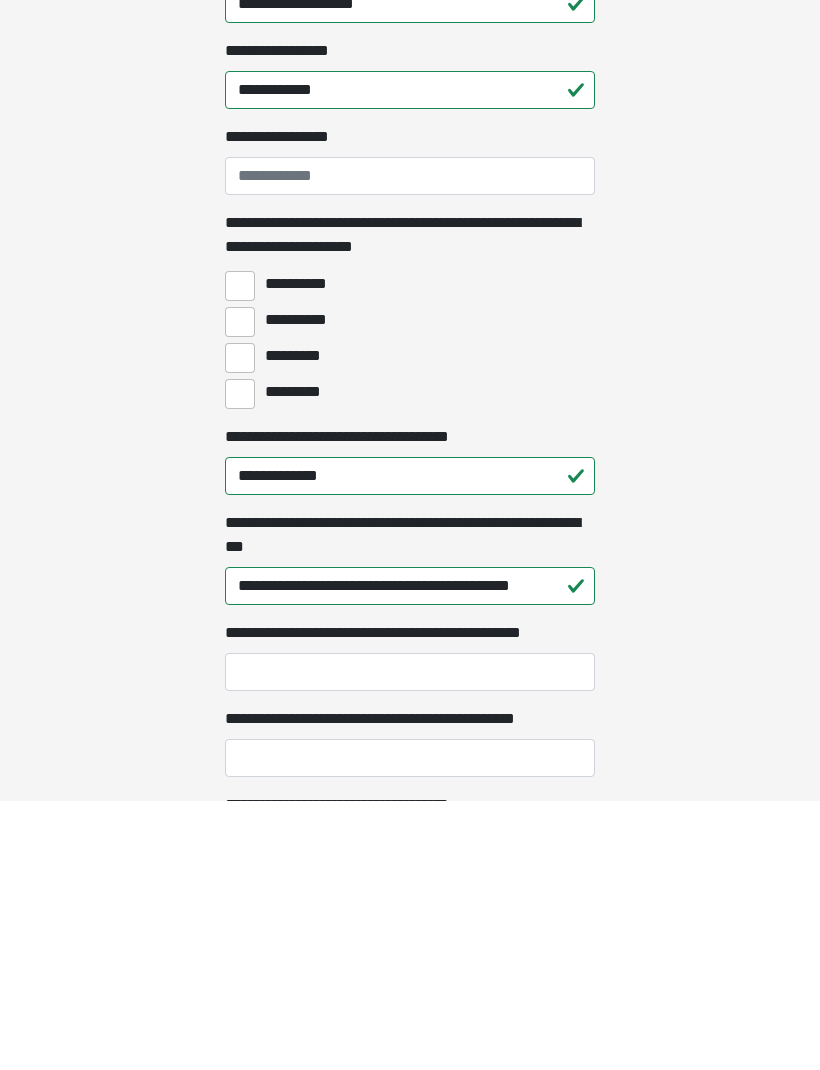 click on "**********" at bounding box center [240, 592] 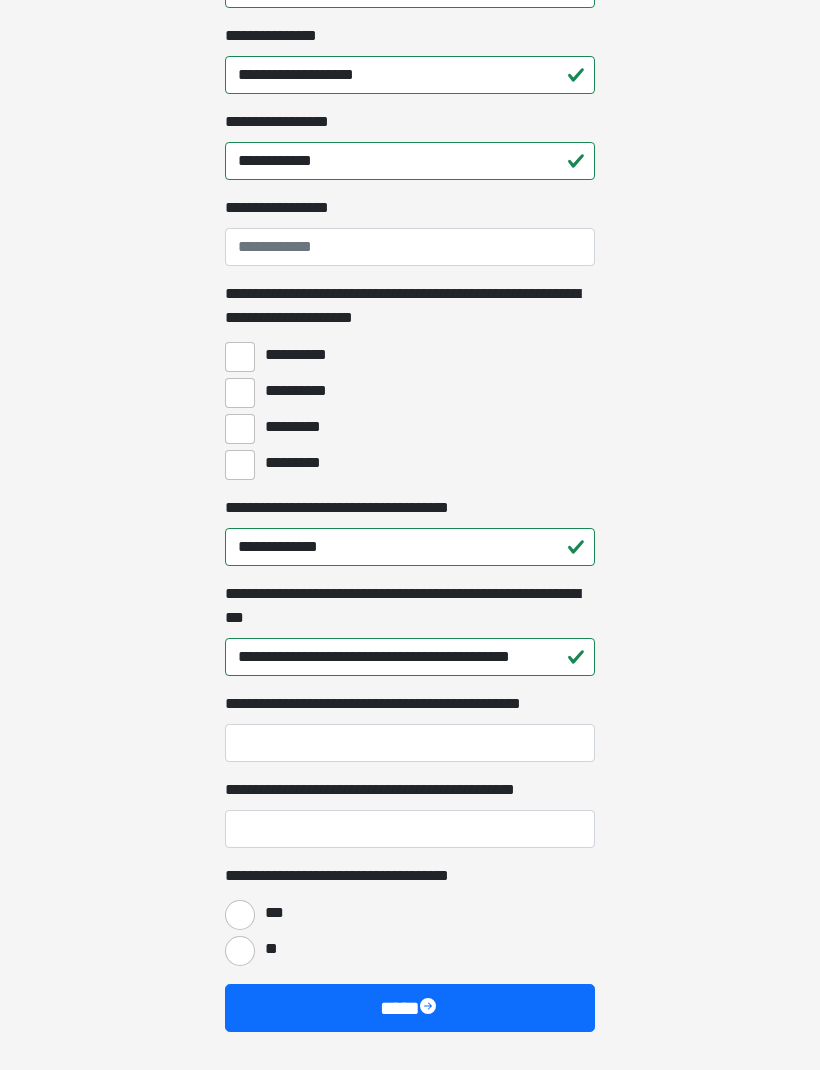 scroll, scrollTop: 1336, scrollLeft: 0, axis: vertical 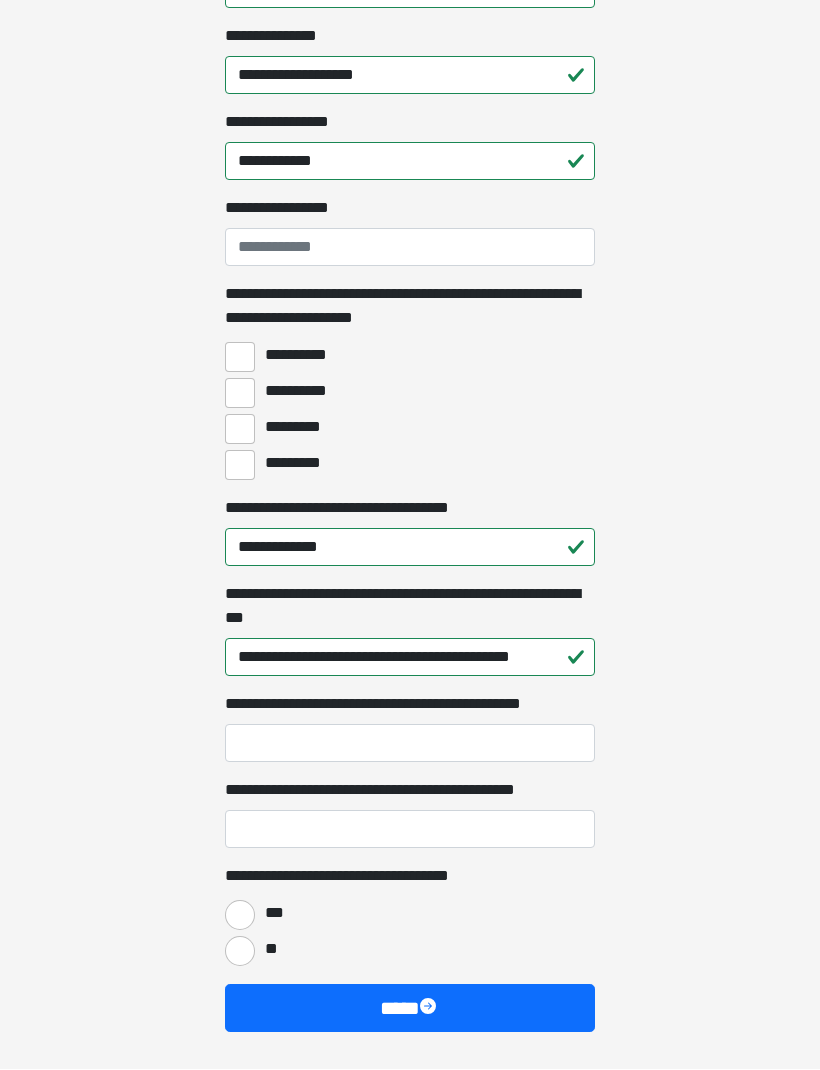 click on "***" at bounding box center (240, 916) 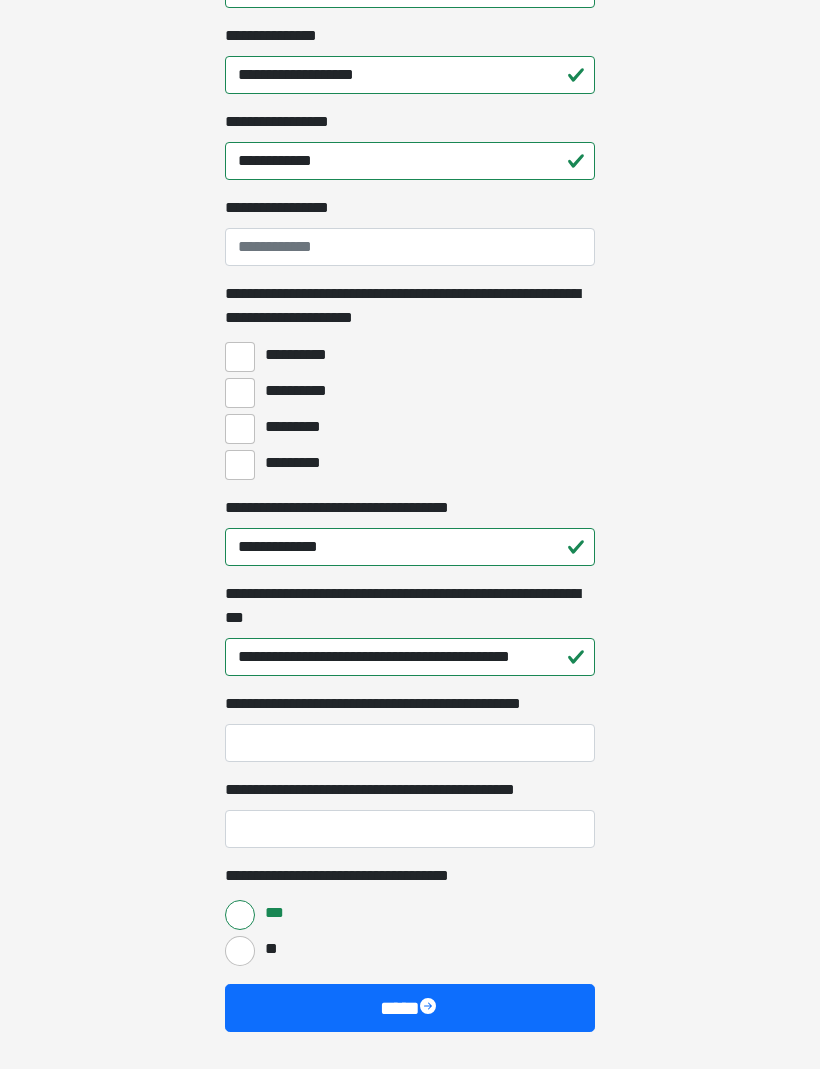 click at bounding box center [430, 1009] 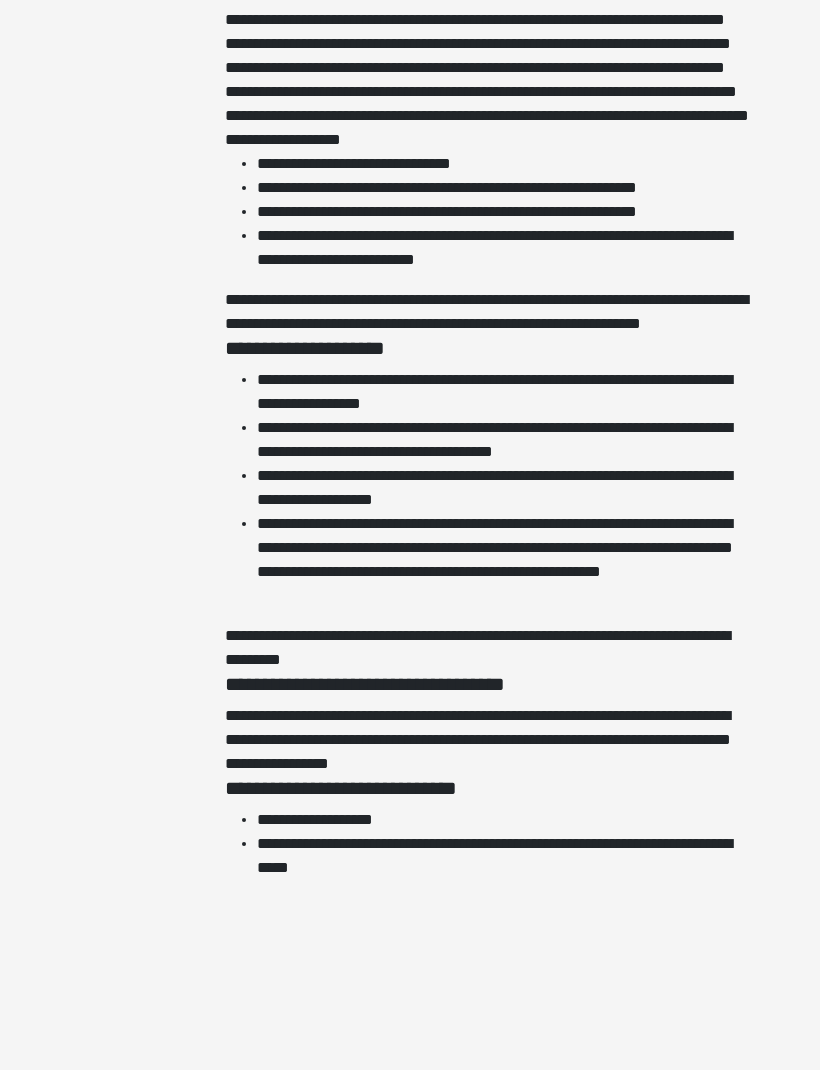 scroll, scrollTop: 4164, scrollLeft: 0, axis: vertical 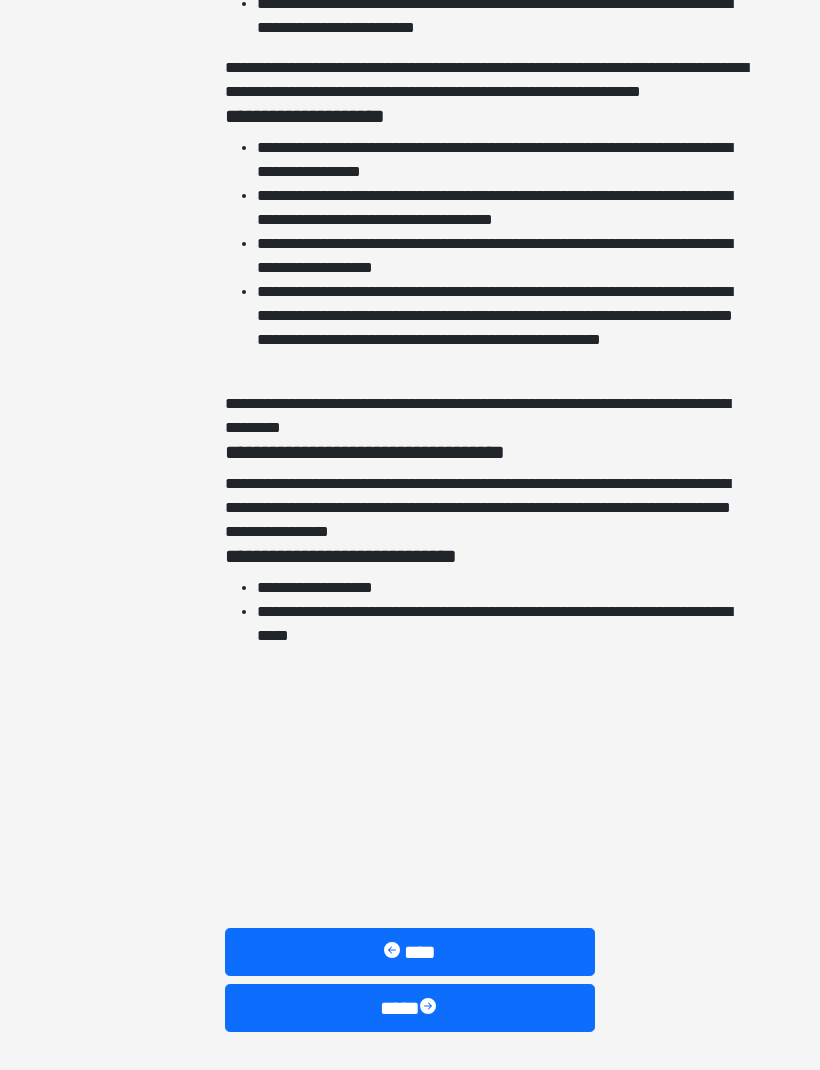 click at bounding box center [430, 1009] 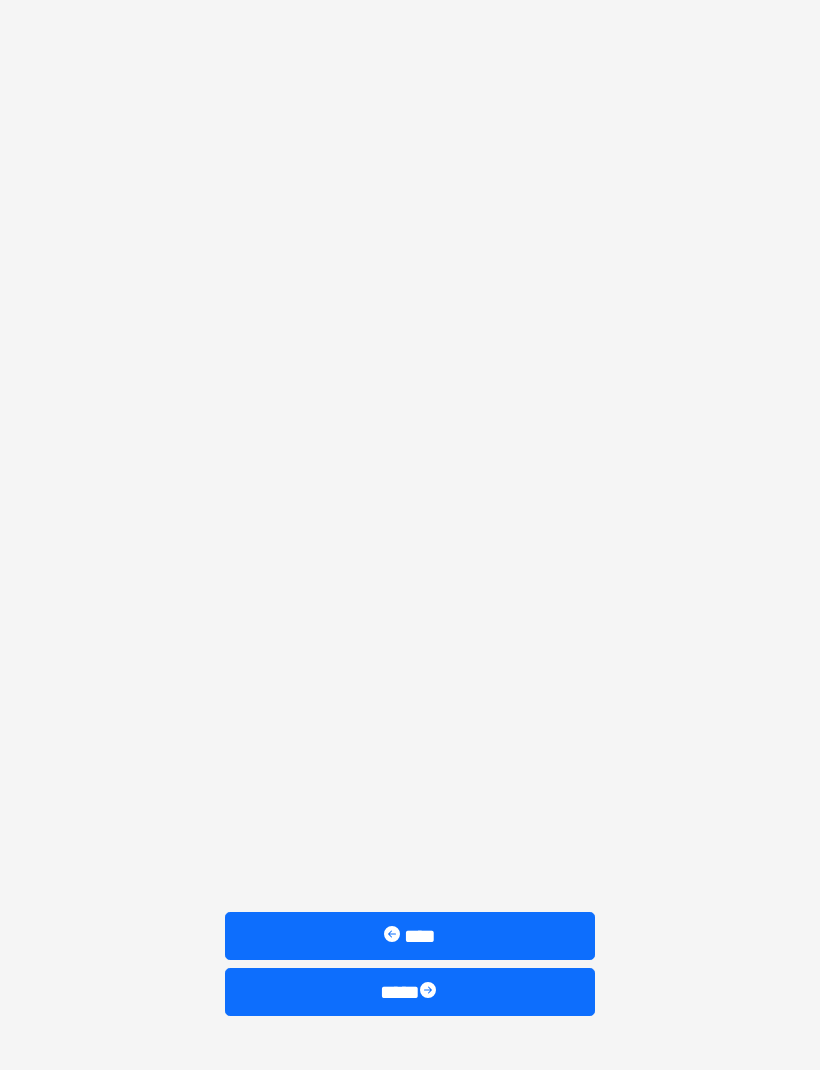 scroll, scrollTop: 1168, scrollLeft: 0, axis: vertical 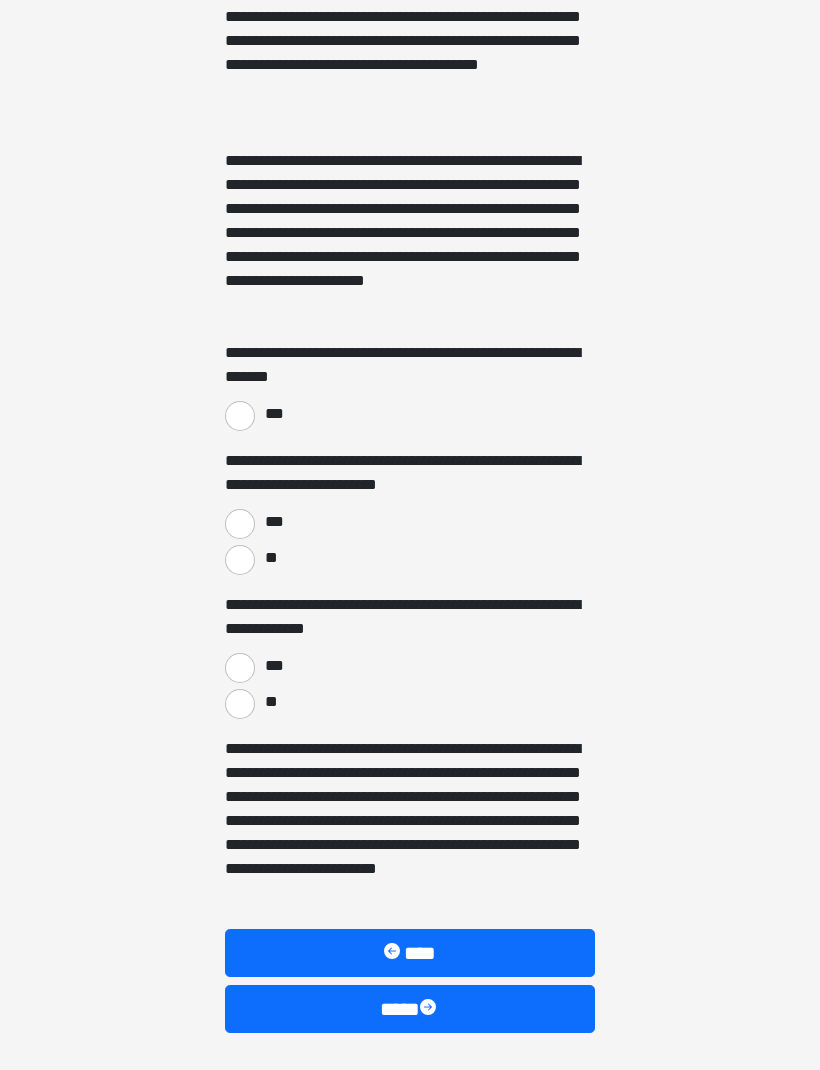 click on "***" at bounding box center [410, 414] 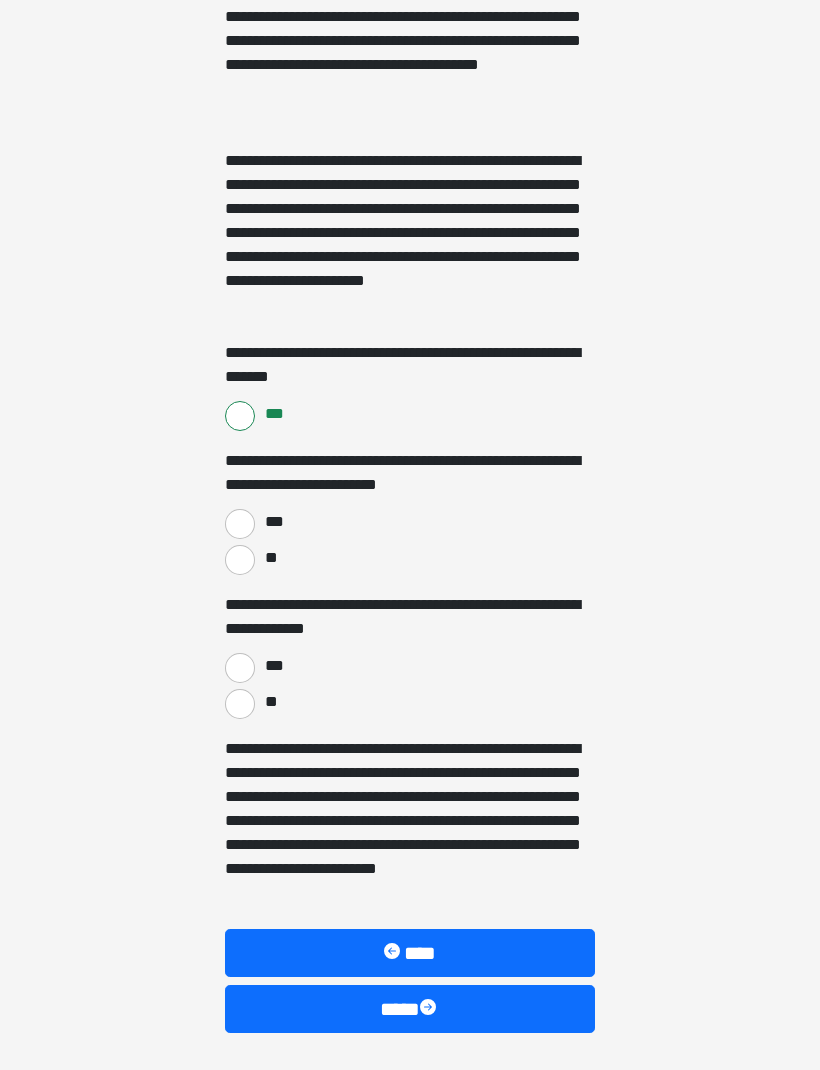 click on "***" at bounding box center (410, 522) 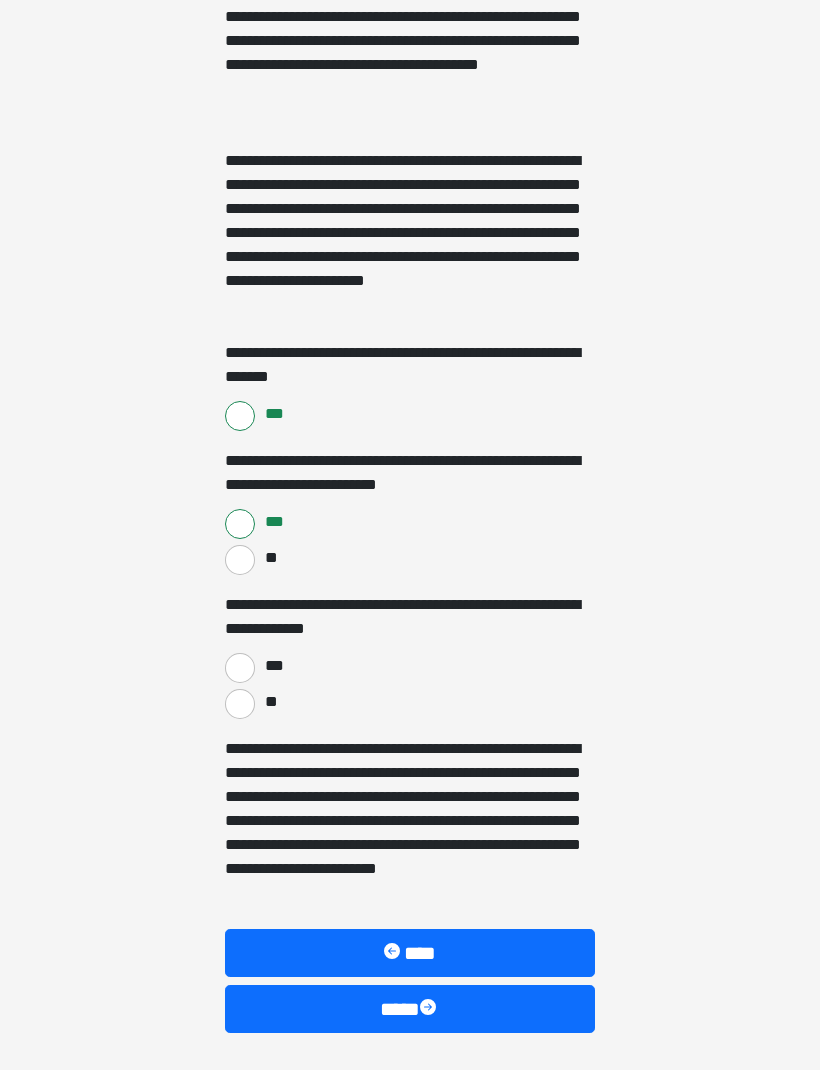 click on "**" at bounding box center [240, 704] 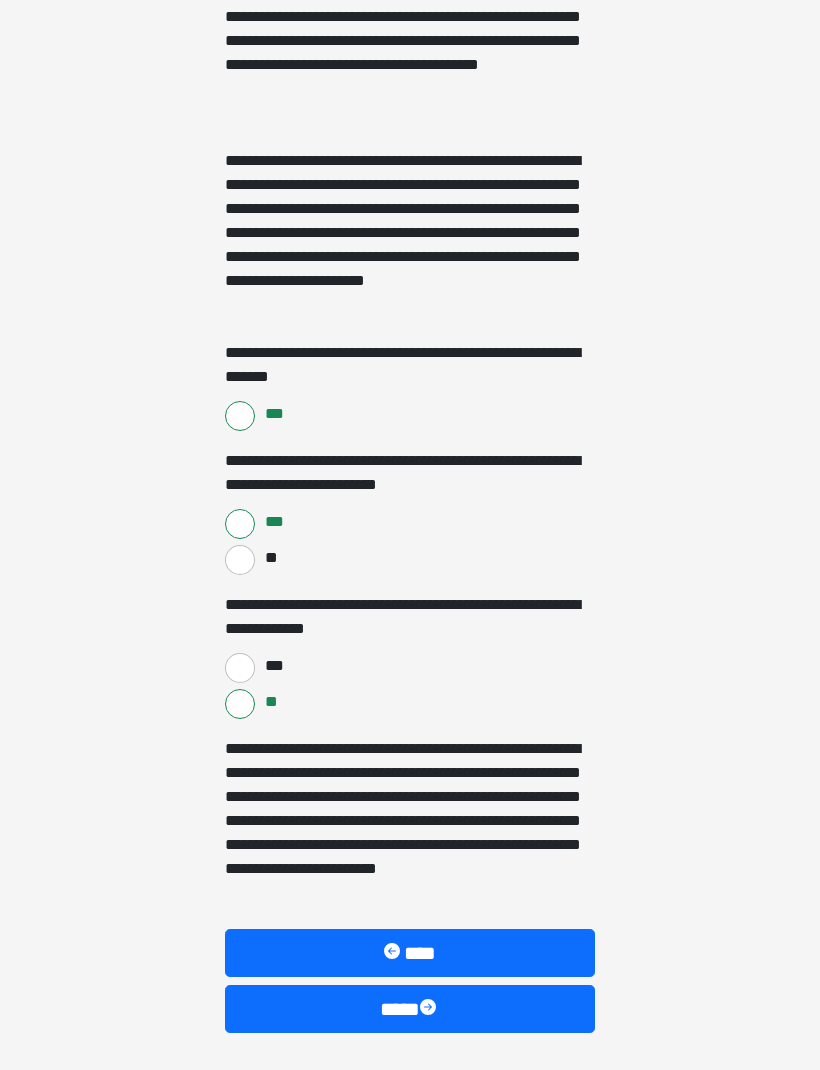 click at bounding box center (430, 1009) 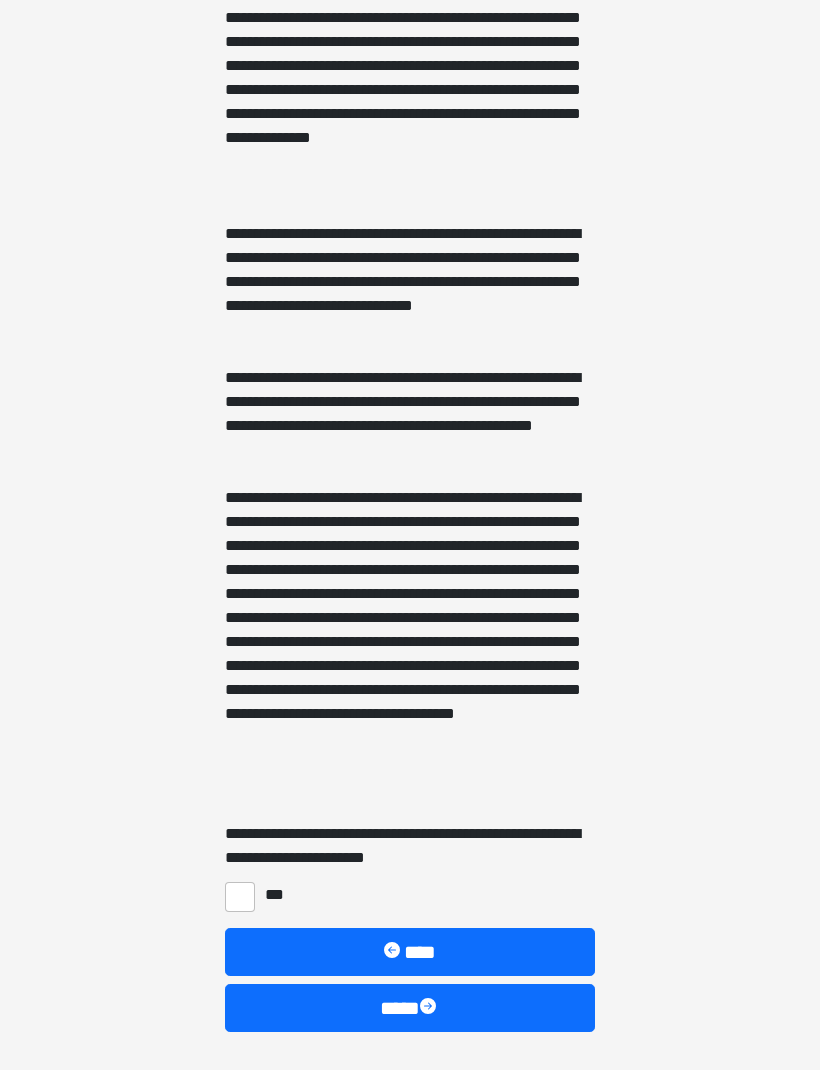 scroll, scrollTop: 422, scrollLeft: 0, axis: vertical 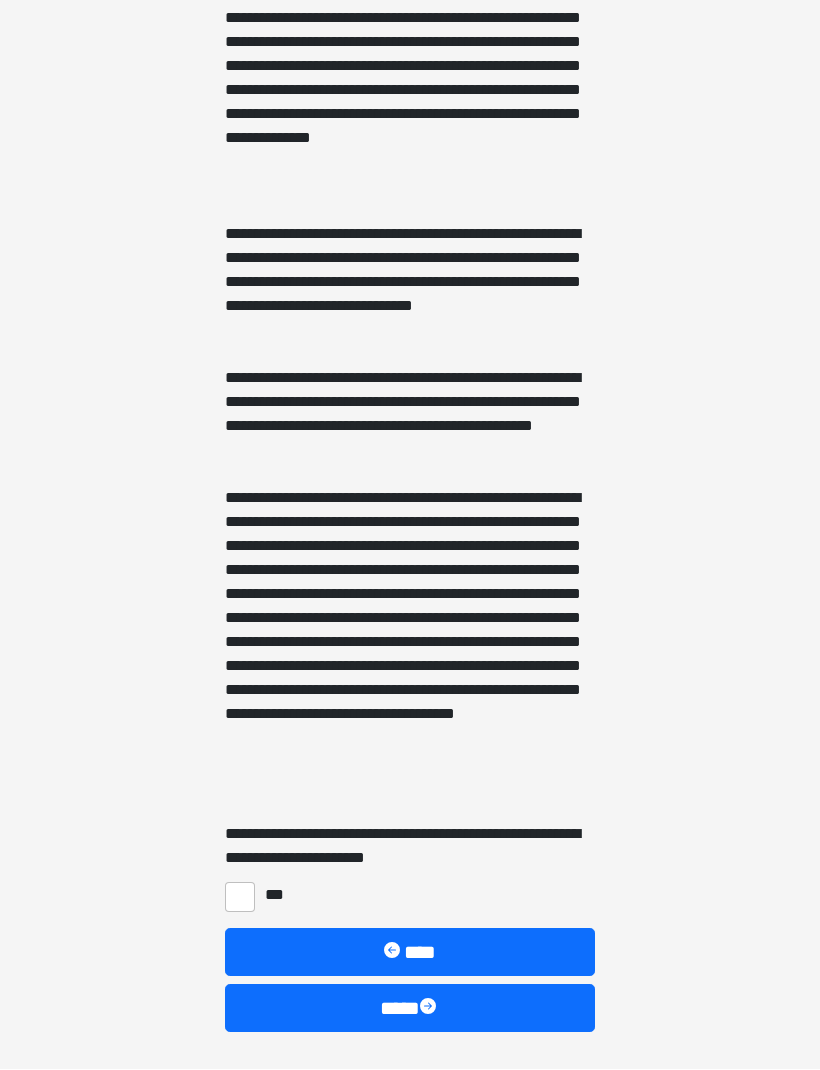 click on "***" at bounding box center [240, 898] 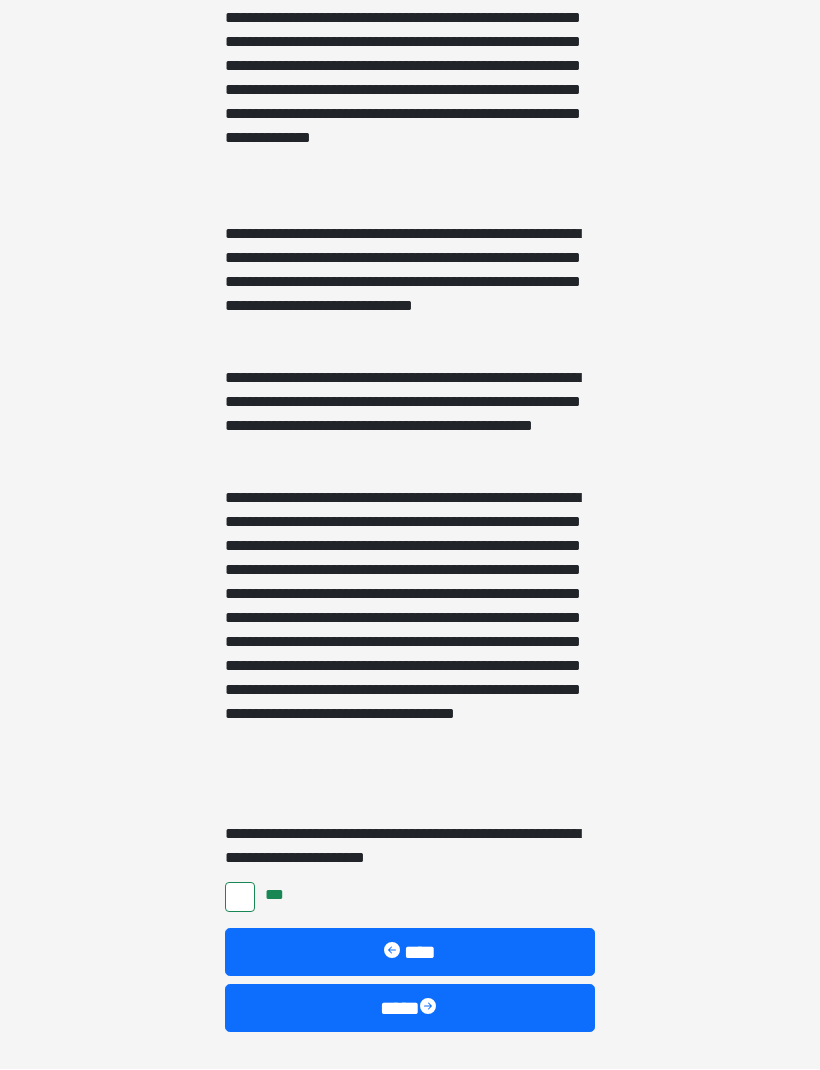 click at bounding box center [430, 1009] 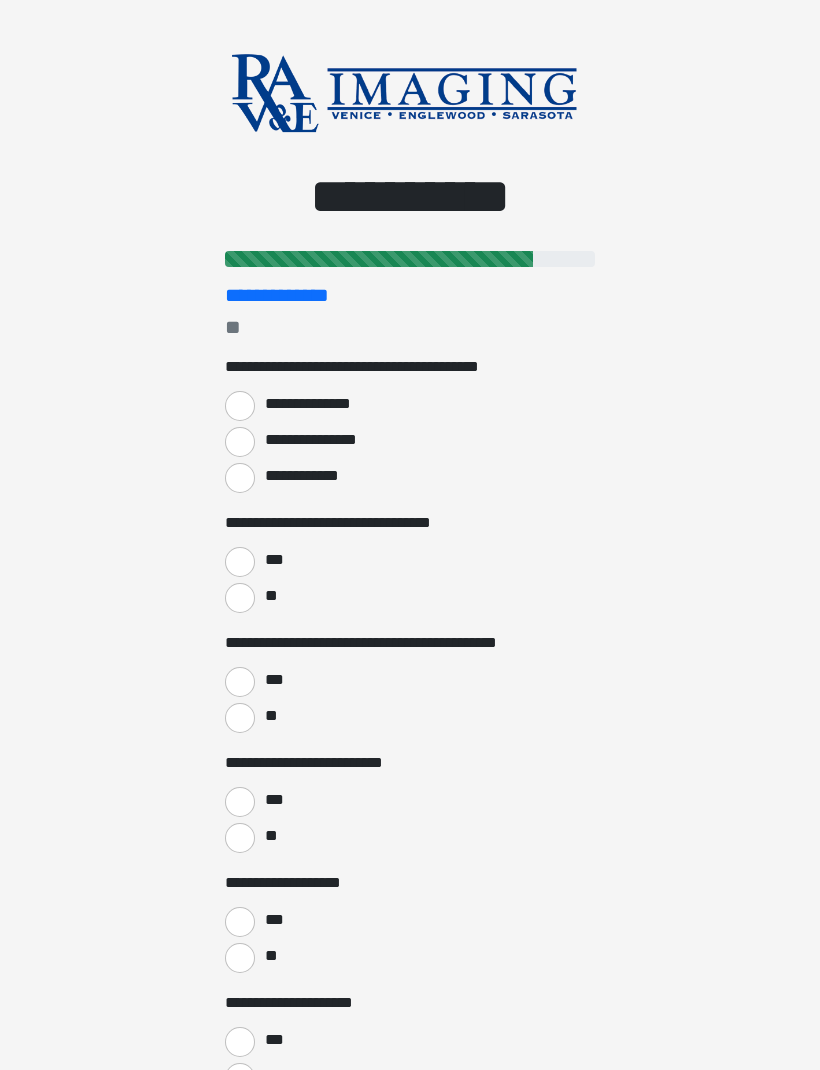 scroll, scrollTop: 0, scrollLeft: 0, axis: both 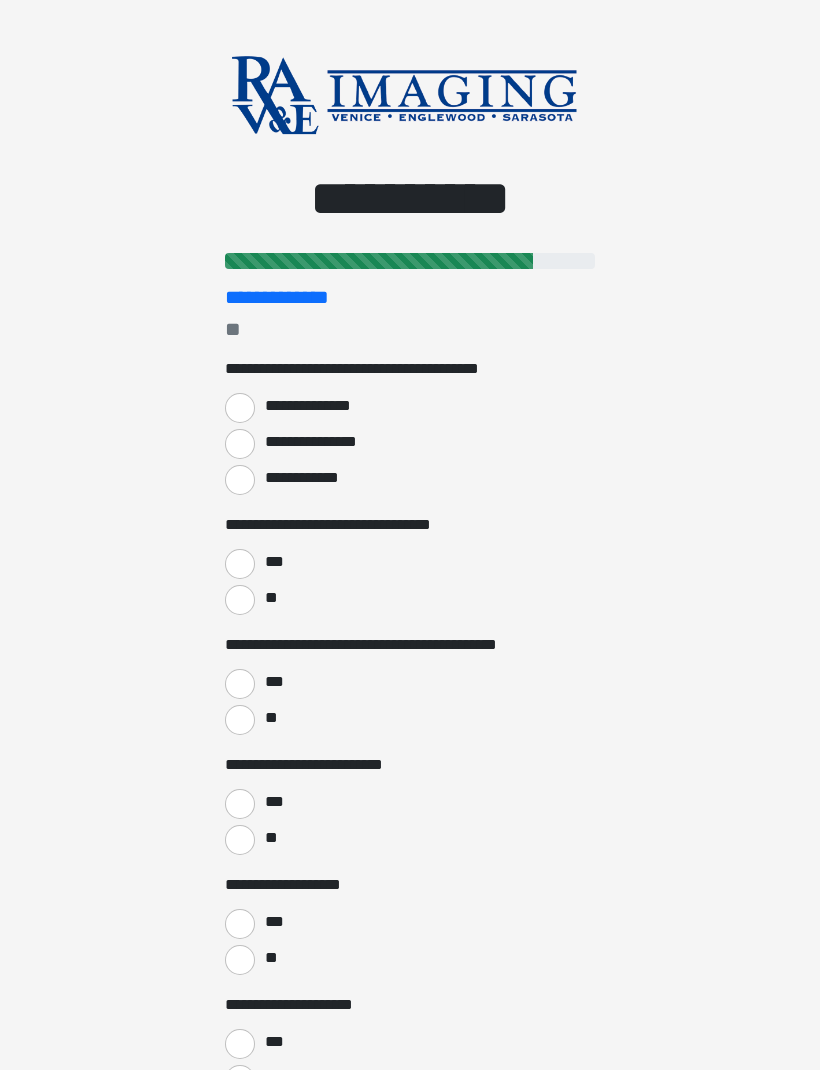 click on "**********" at bounding box center (240, 444) 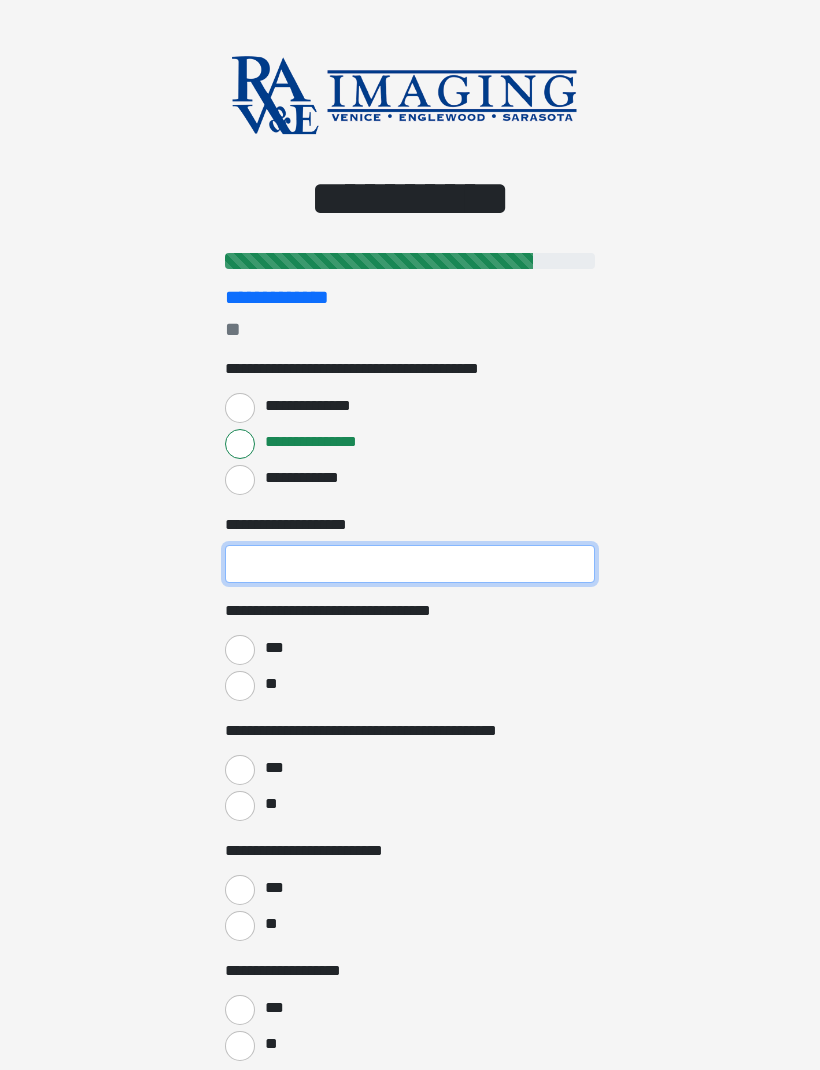 click on "**********" at bounding box center (410, 564) 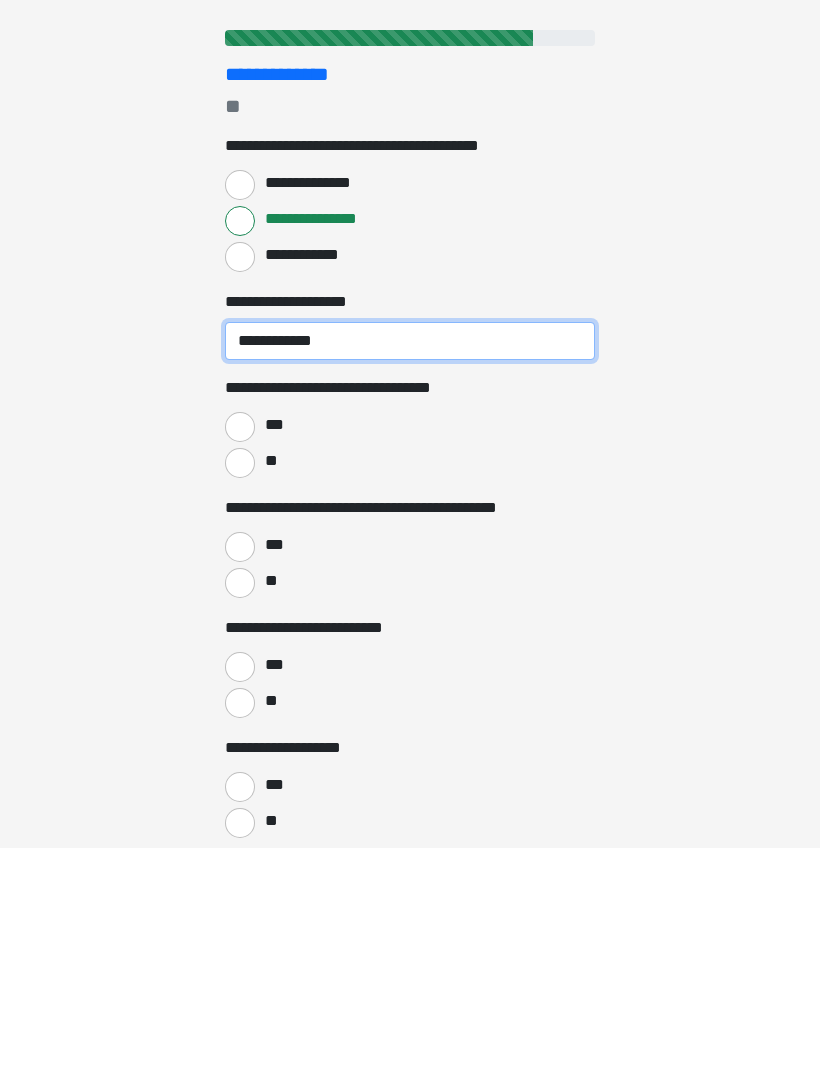 type on "**********" 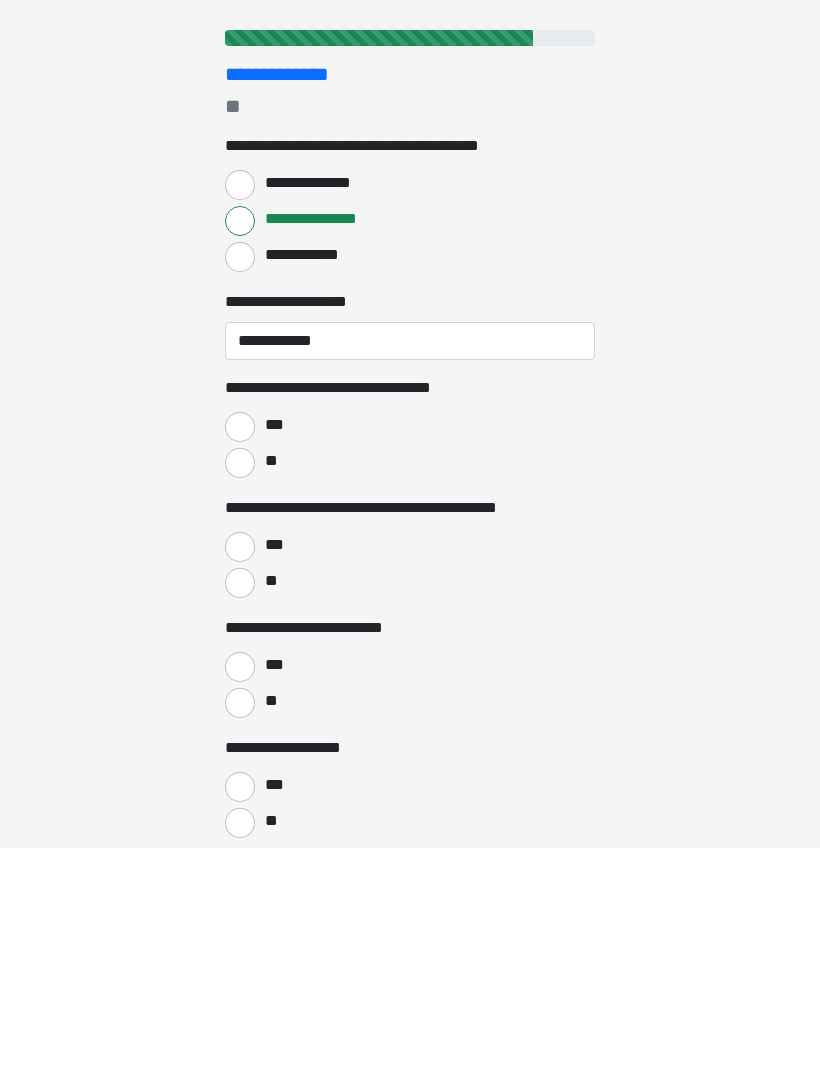 click on "**" at bounding box center [240, 686] 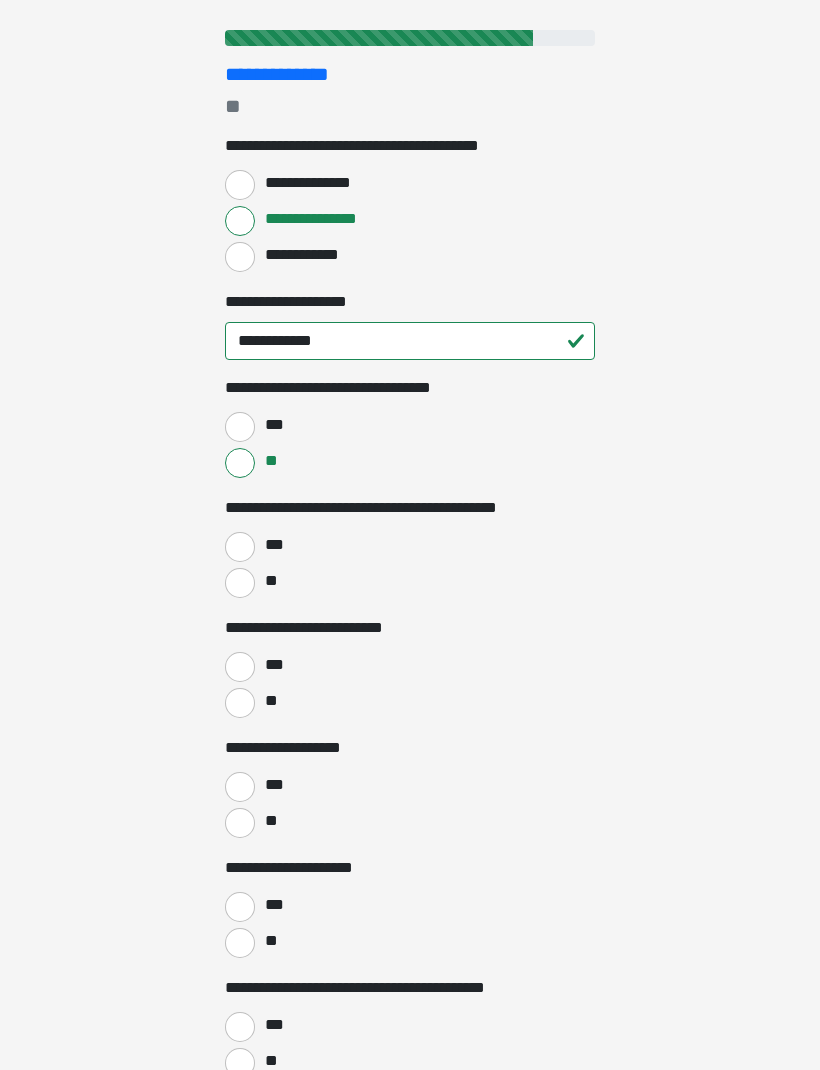 click on "**" at bounding box center (240, 583) 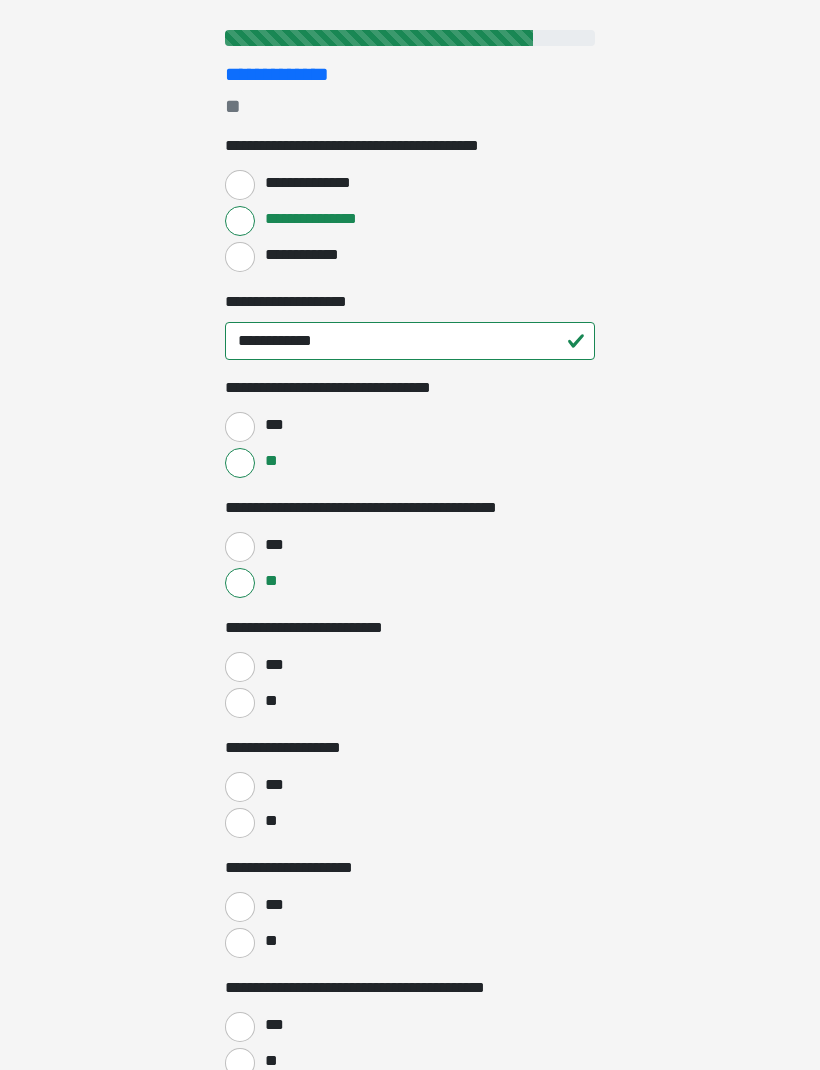 click on "**" at bounding box center (240, 703) 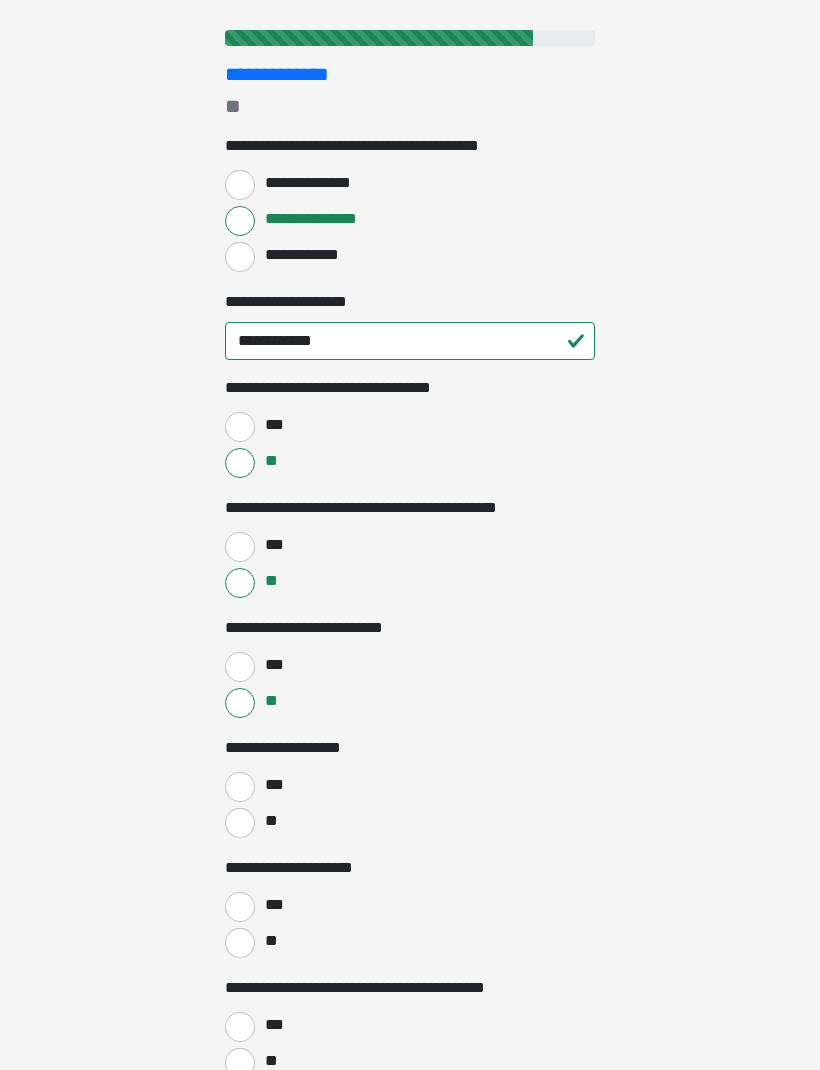 click on "**" at bounding box center [240, 823] 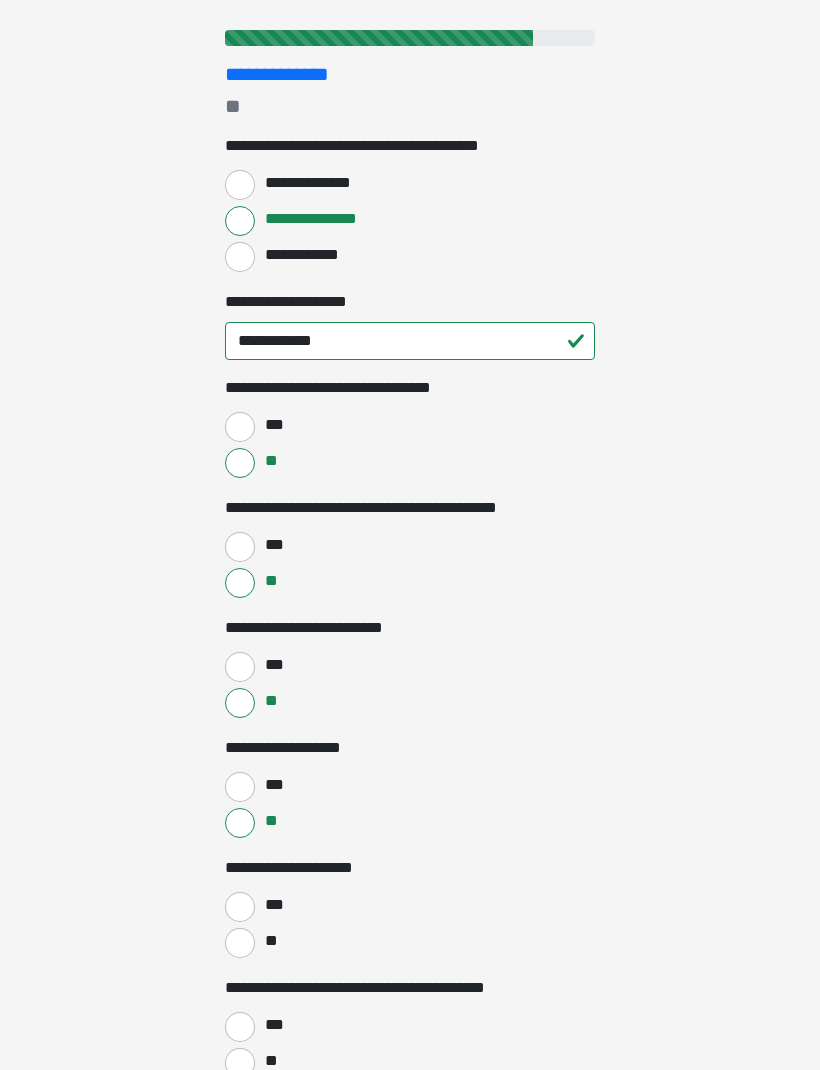 click on "**" at bounding box center (240, 943) 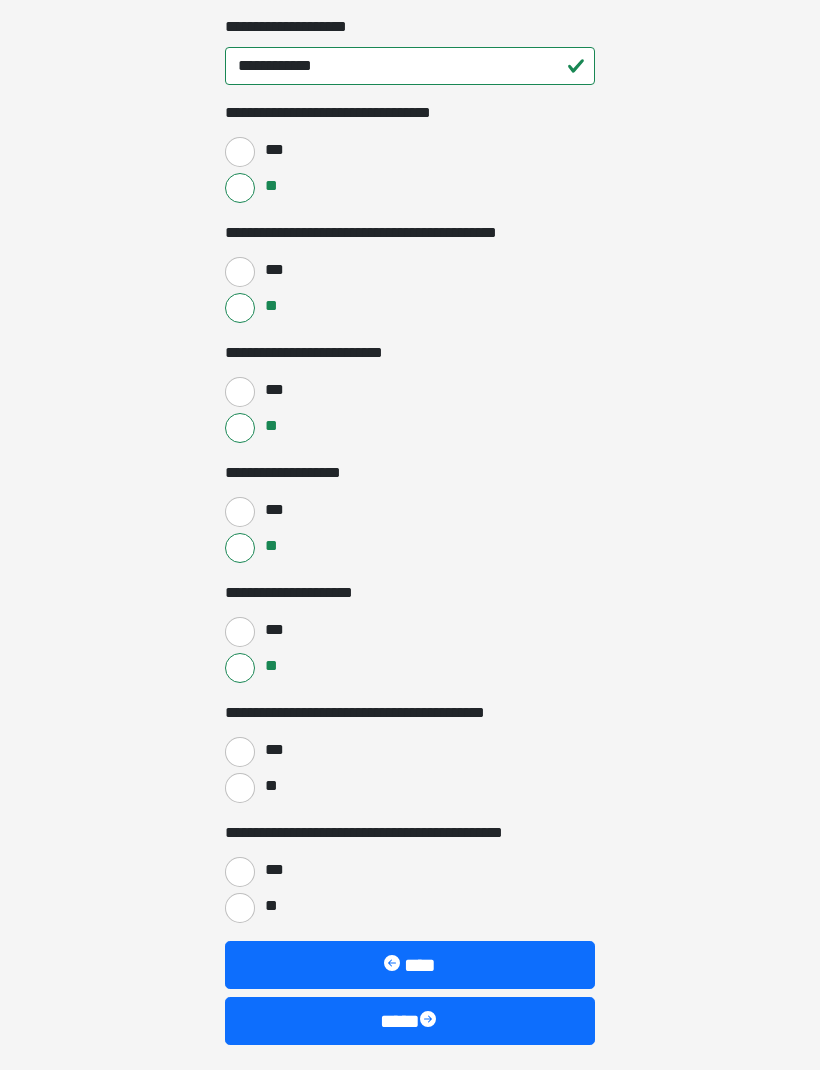 scroll, scrollTop: 510, scrollLeft: 0, axis: vertical 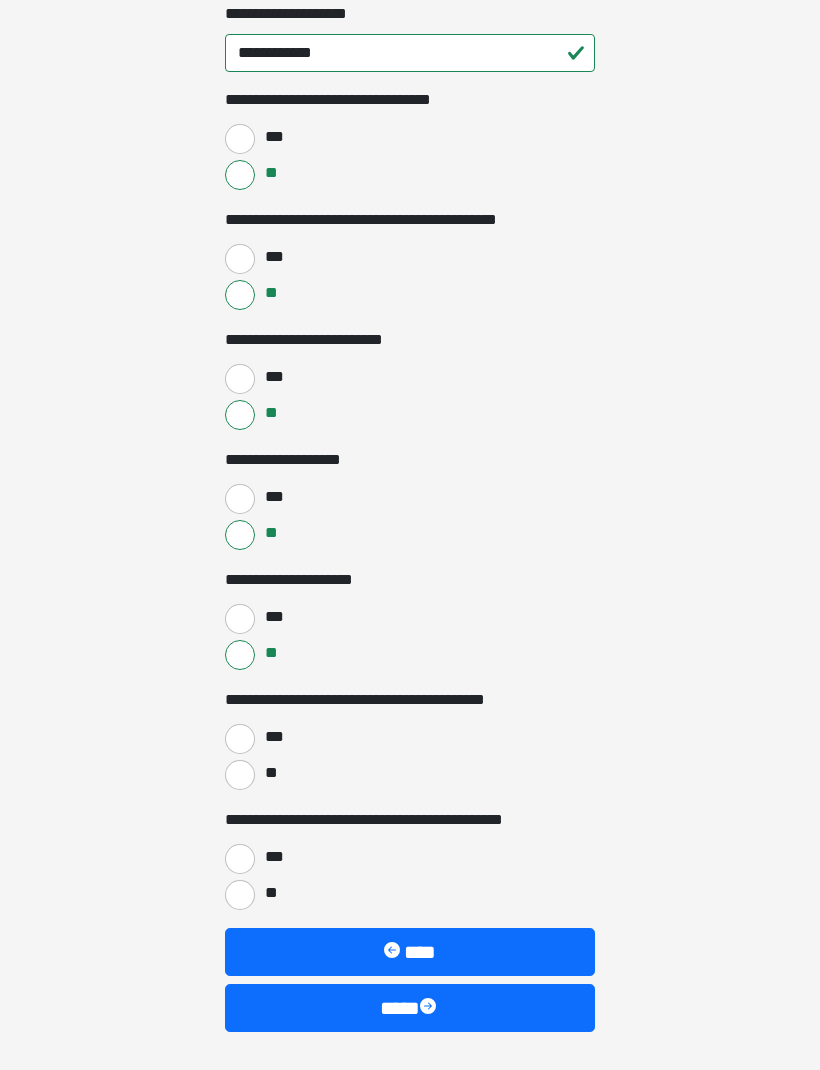 click on "**" at bounding box center [240, 776] 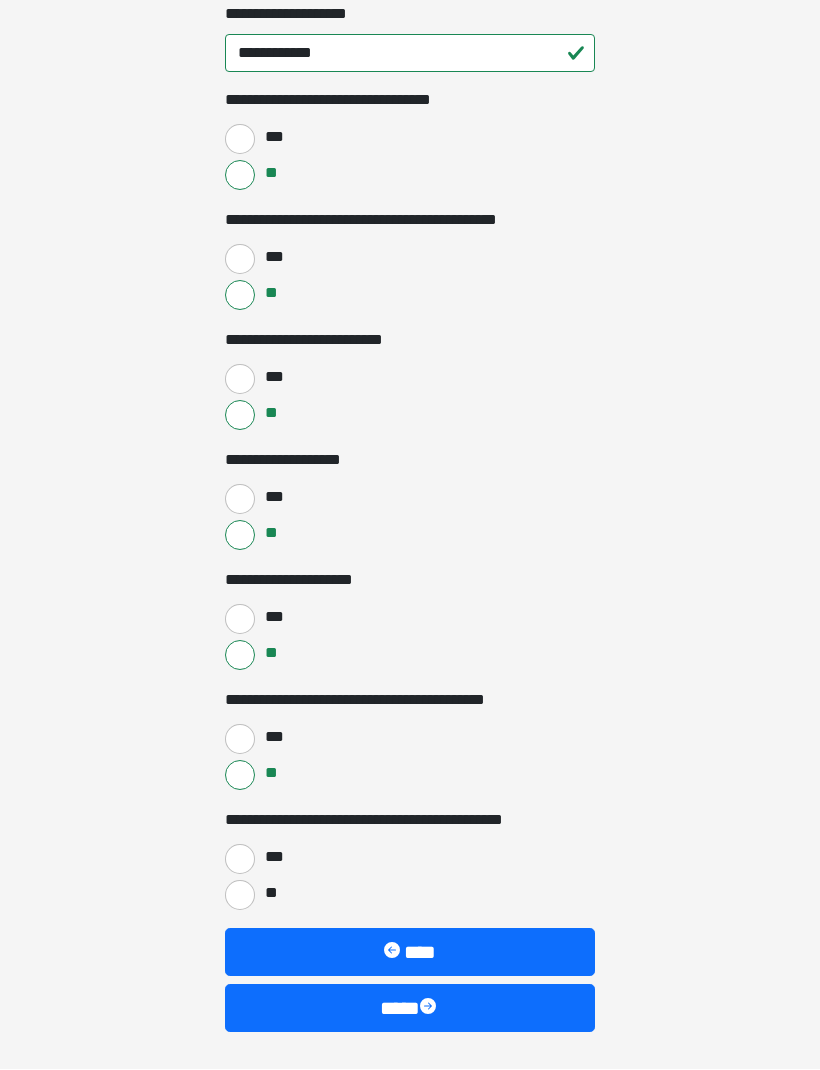 click on "**" at bounding box center [240, 896] 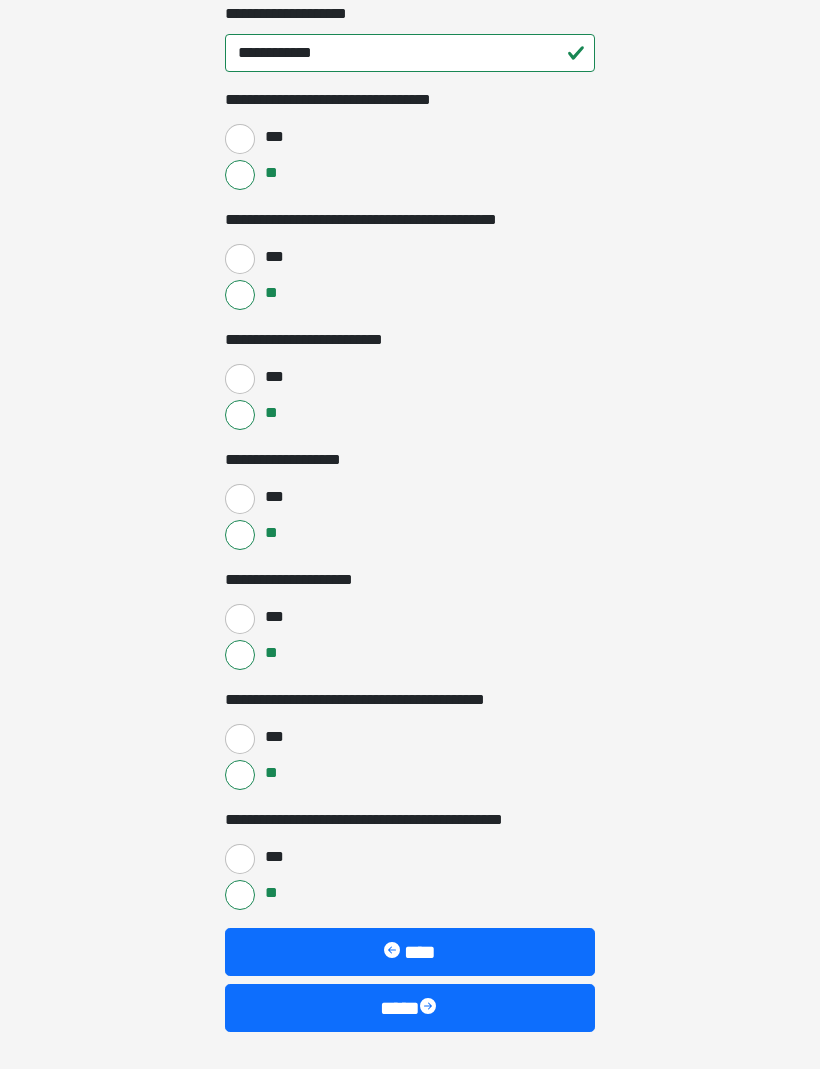 click at bounding box center [430, 1009] 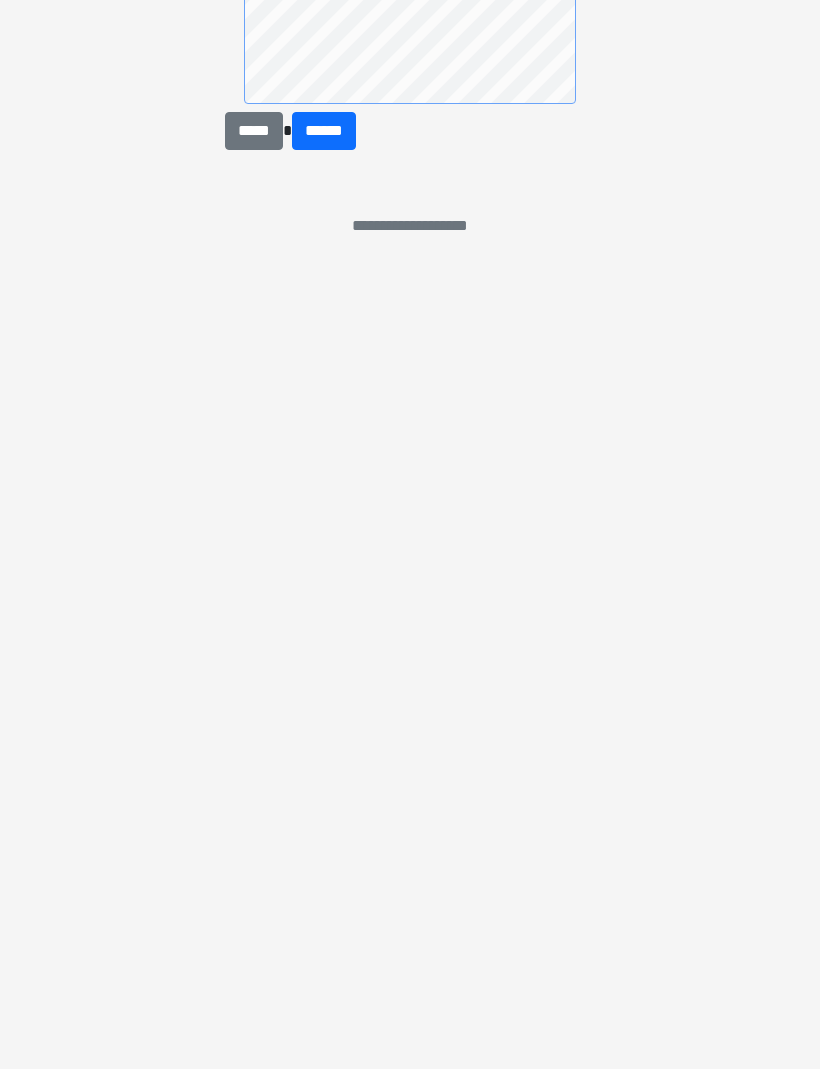 scroll, scrollTop: 0, scrollLeft: 0, axis: both 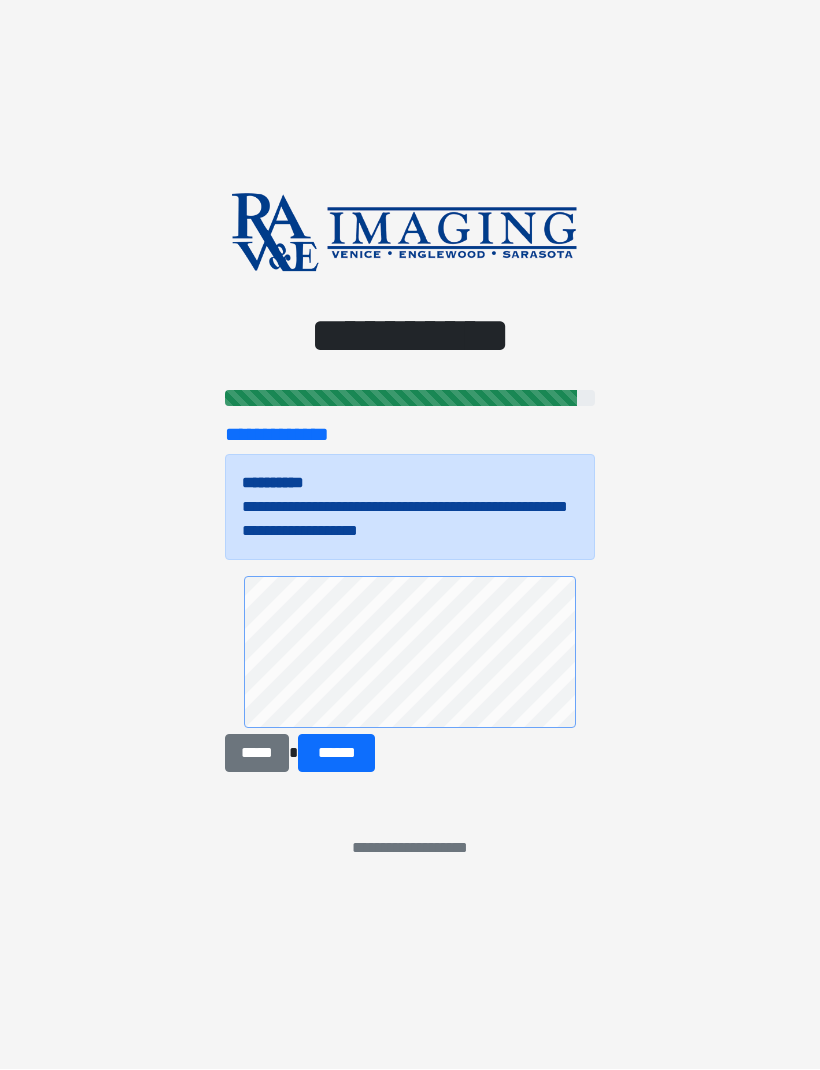 click on "******" at bounding box center [336, 754] 